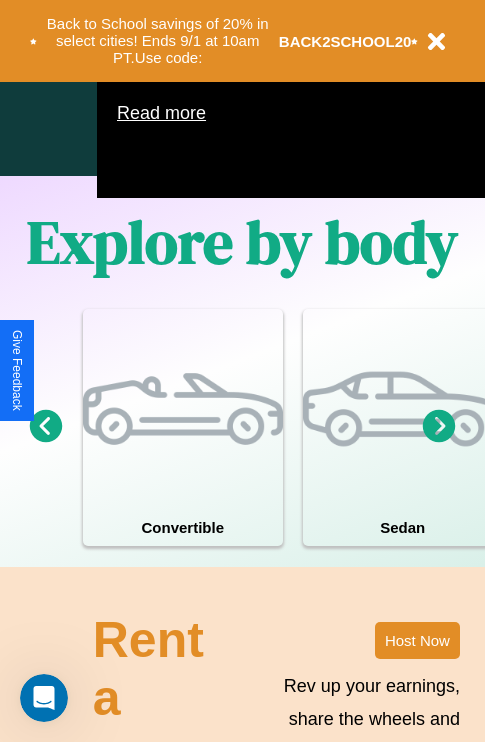 scroll, scrollTop: 1285, scrollLeft: 0, axis: vertical 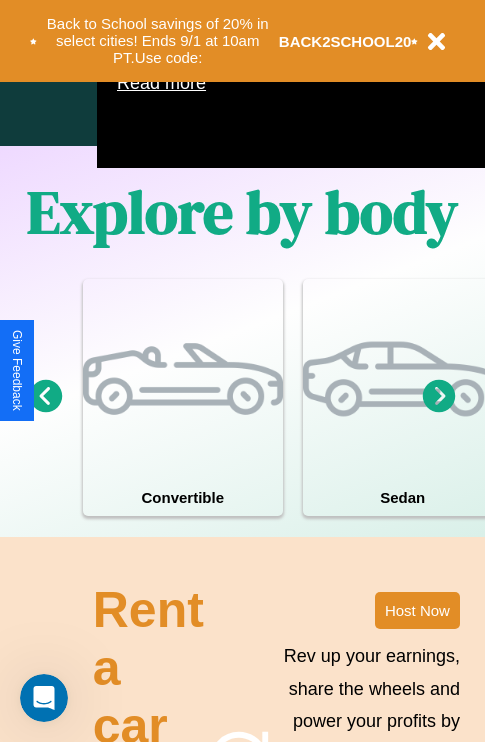 click 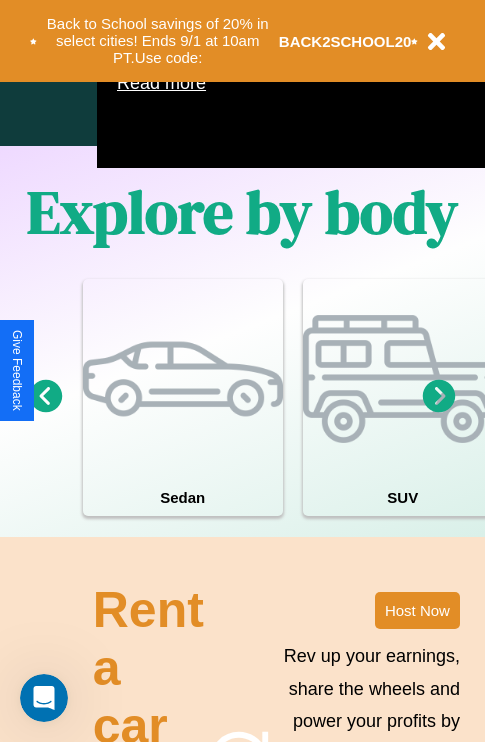 click 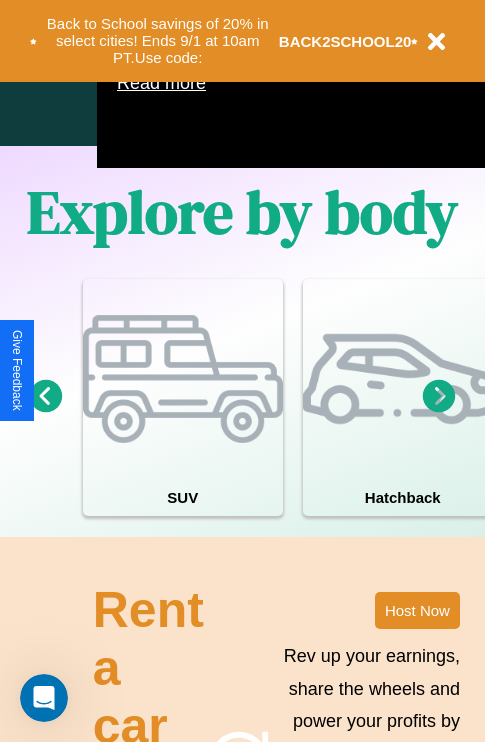 click 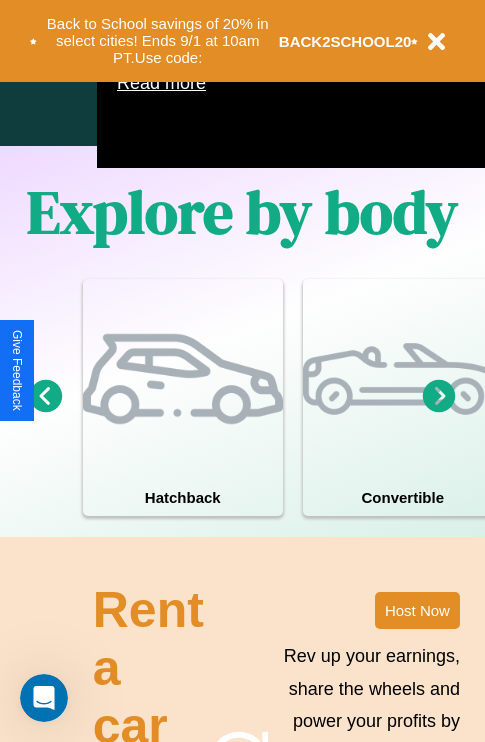 click 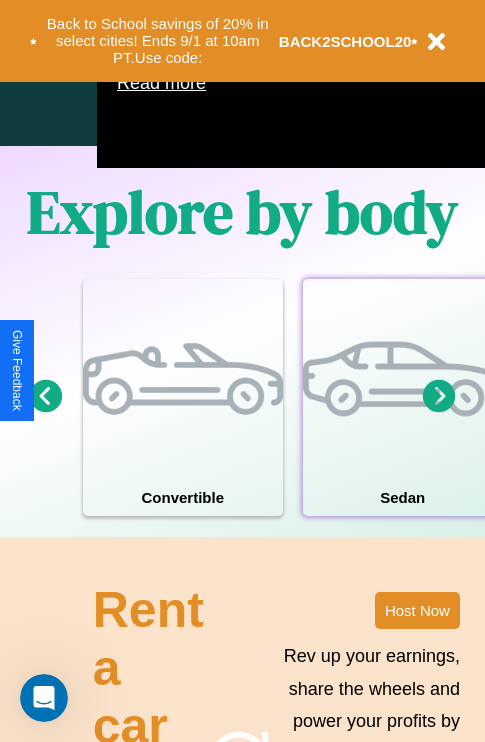 click at bounding box center [403, 379] 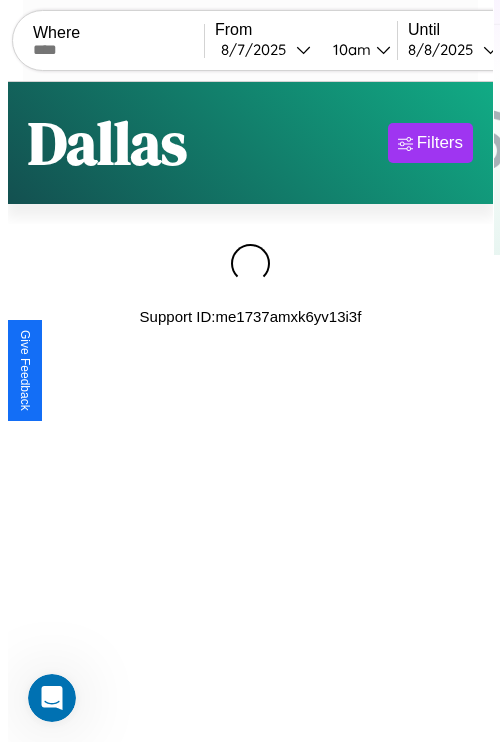 scroll, scrollTop: 0, scrollLeft: 0, axis: both 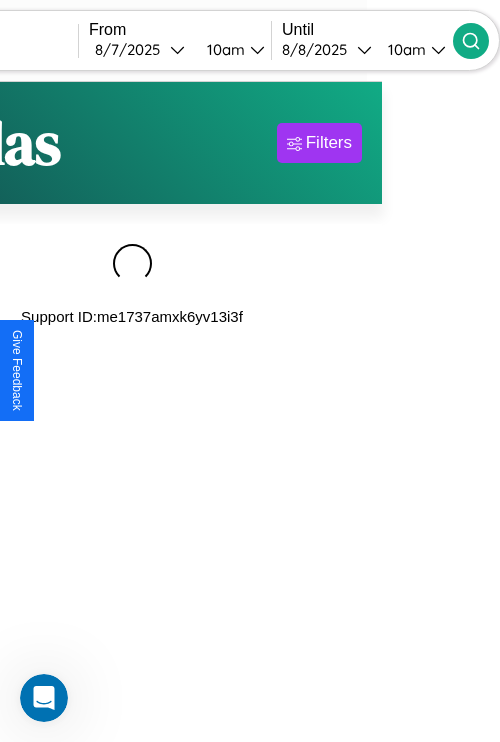 type on "**********" 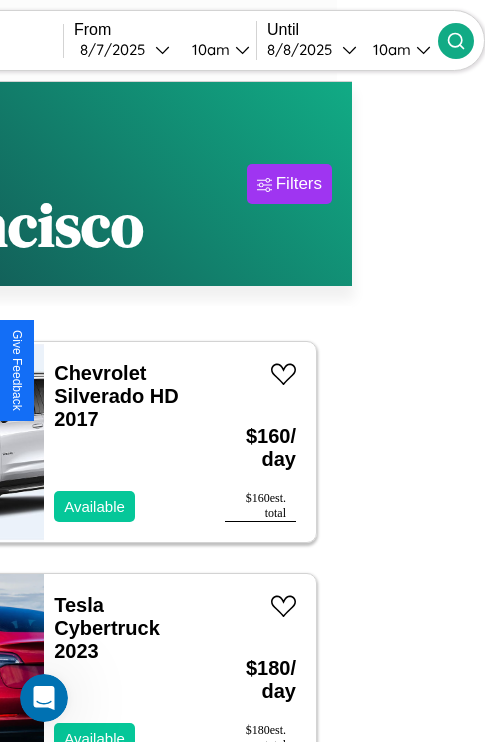 scroll, scrollTop: 154, scrollLeft: 51, axis: both 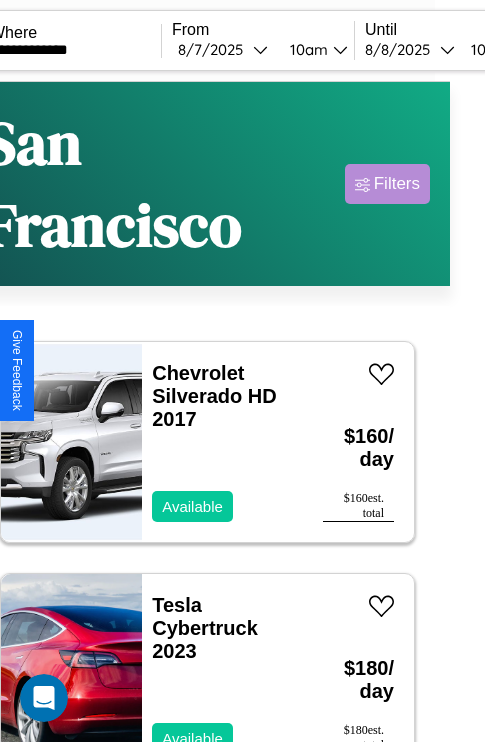 click on "Filters" at bounding box center (397, 184) 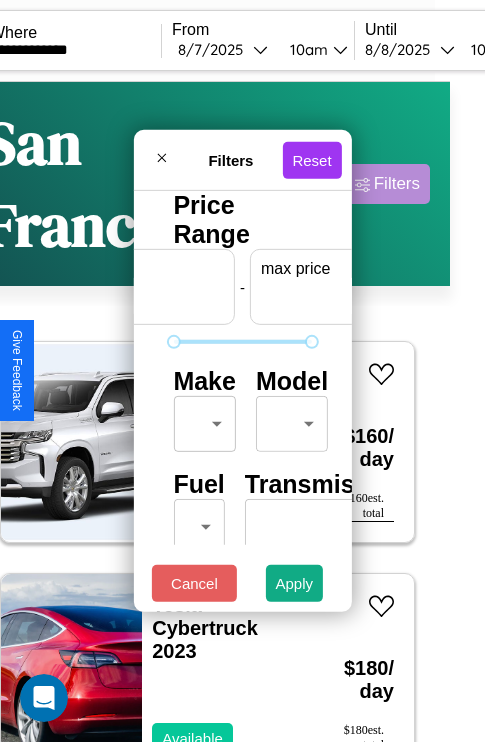 scroll, scrollTop: 0, scrollLeft: 124, axis: horizontal 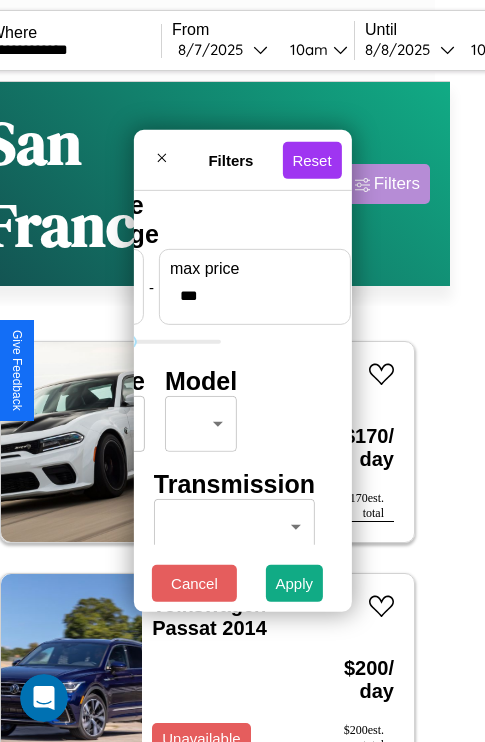 type on "***" 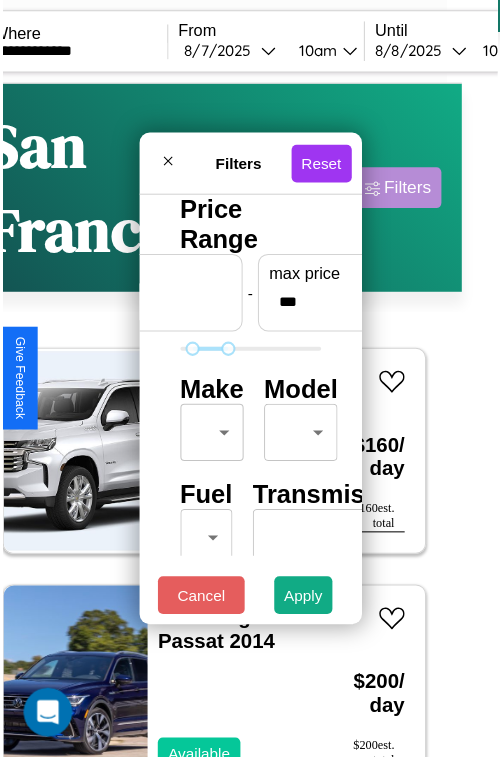 scroll, scrollTop: 59, scrollLeft: 0, axis: vertical 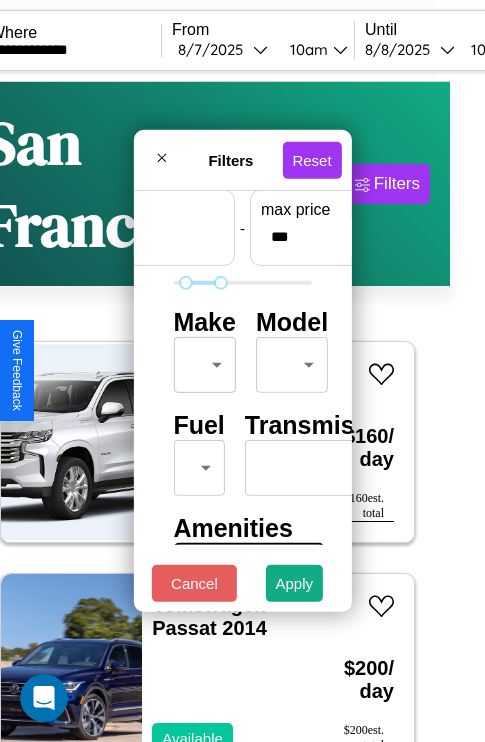 type on "**" 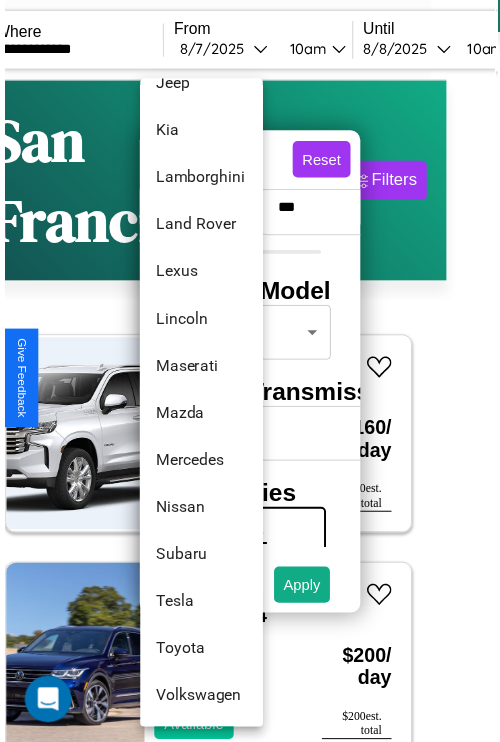 scroll, scrollTop: 1083, scrollLeft: 0, axis: vertical 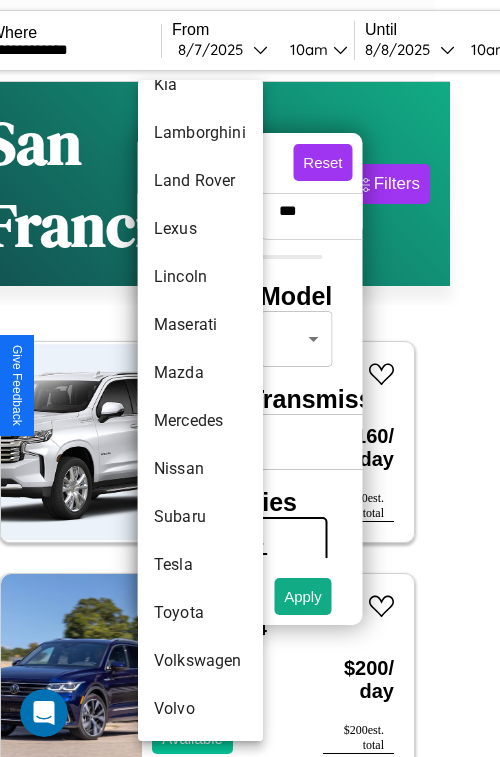 click on "Volkswagen" at bounding box center [200, 661] 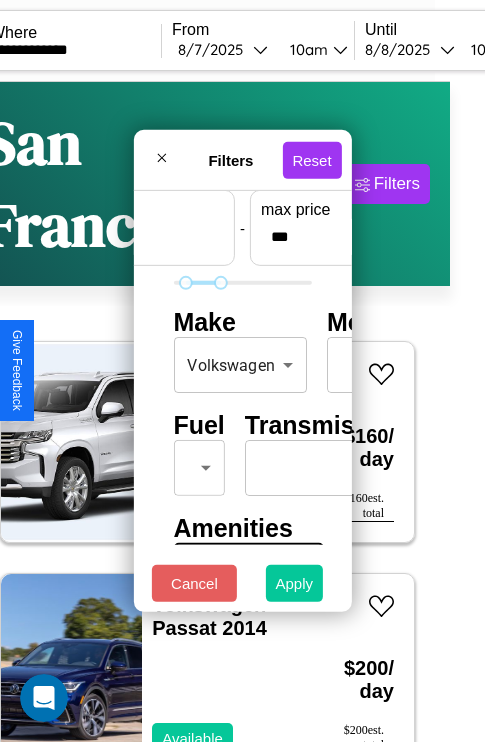 click on "Apply" at bounding box center (295, 583) 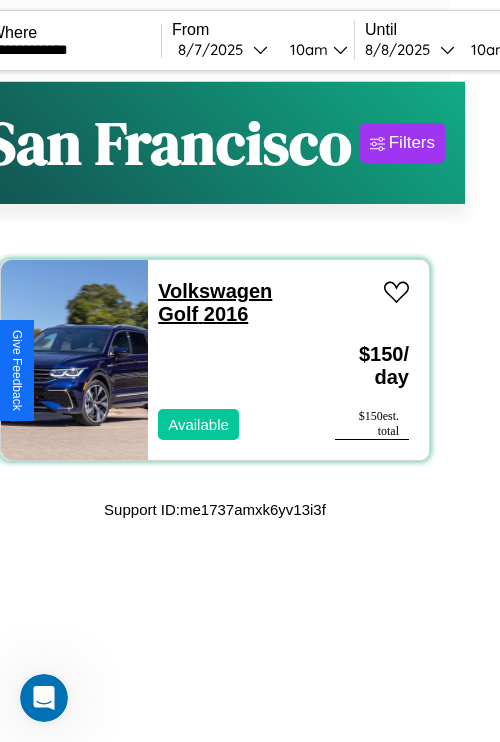 click on "Volkswagen   Golf   2016" at bounding box center (215, 302) 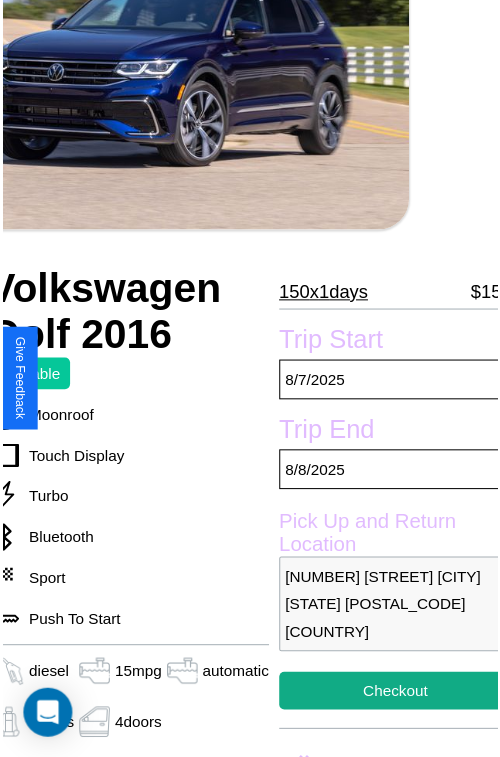 scroll, scrollTop: 220, scrollLeft: 88, axis: both 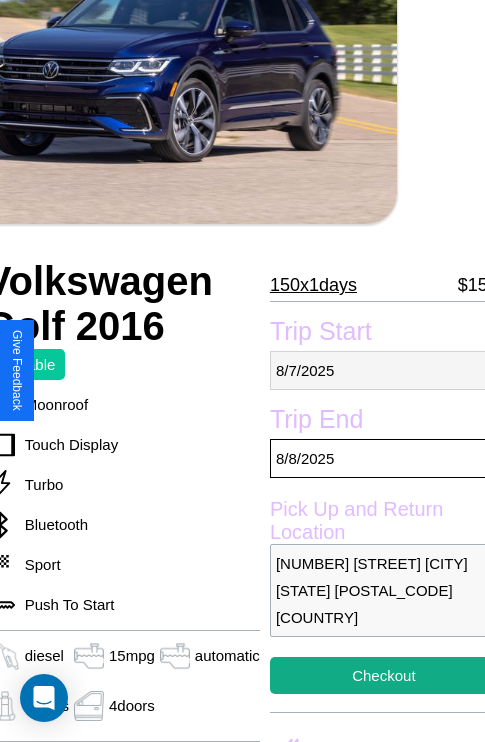 click on "[MM] / [DD] / [YYYY]" at bounding box center (384, 370) 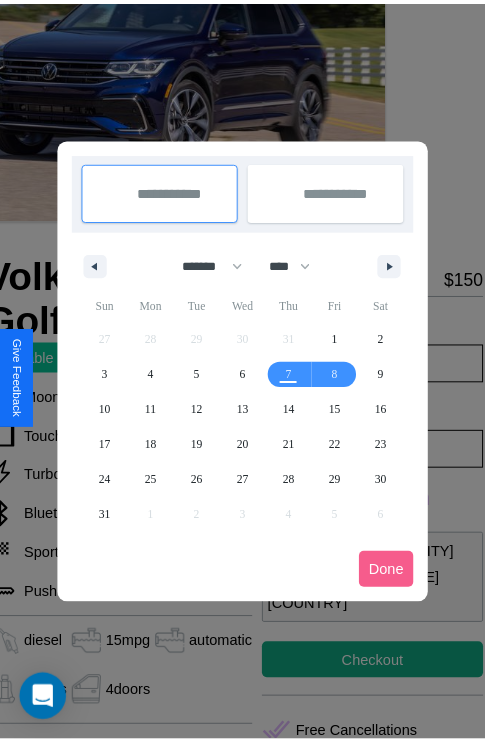 scroll, scrollTop: 0, scrollLeft: 88, axis: horizontal 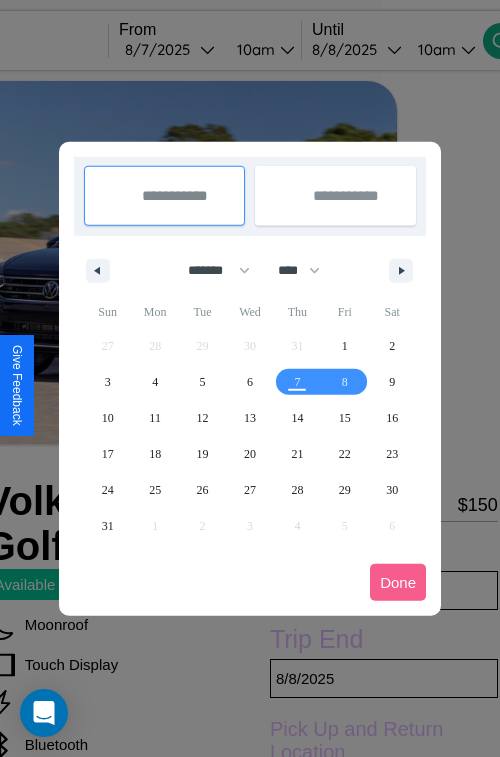 click at bounding box center [250, 378] 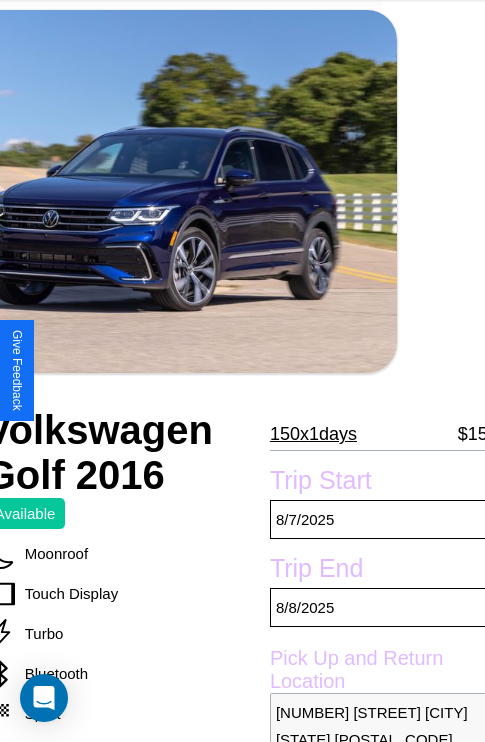 scroll, scrollTop: 134, scrollLeft: 88, axis: both 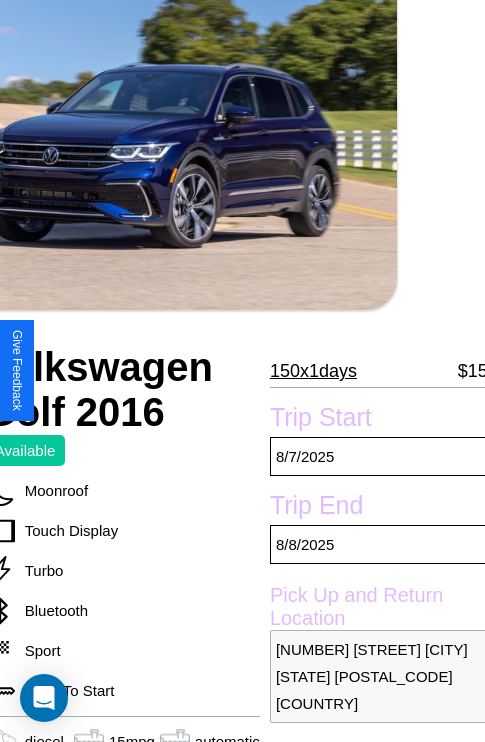 click on "150  x  1  days" at bounding box center (313, 371) 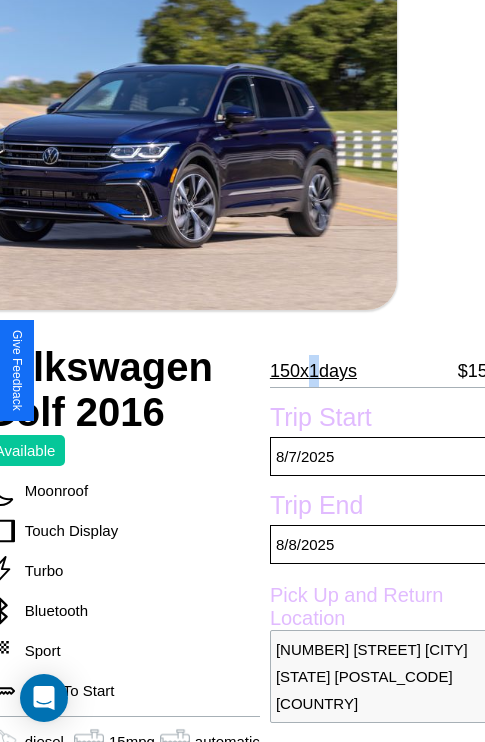 click on "150  x  1  days" at bounding box center [313, 371] 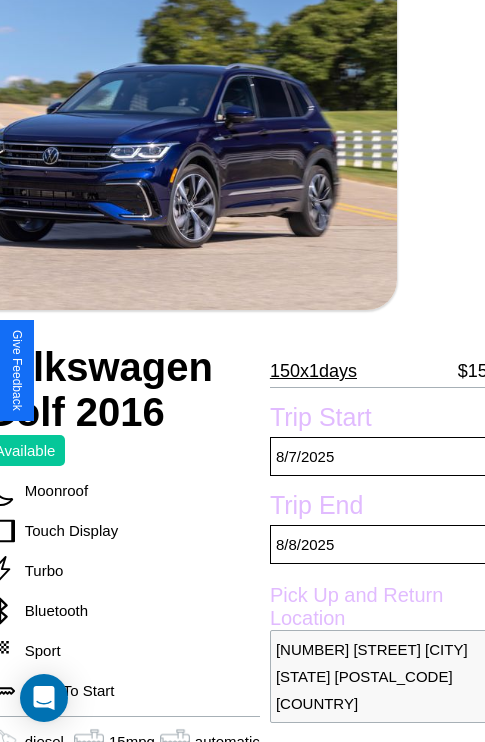 click on "150  x  1  days" at bounding box center (313, 371) 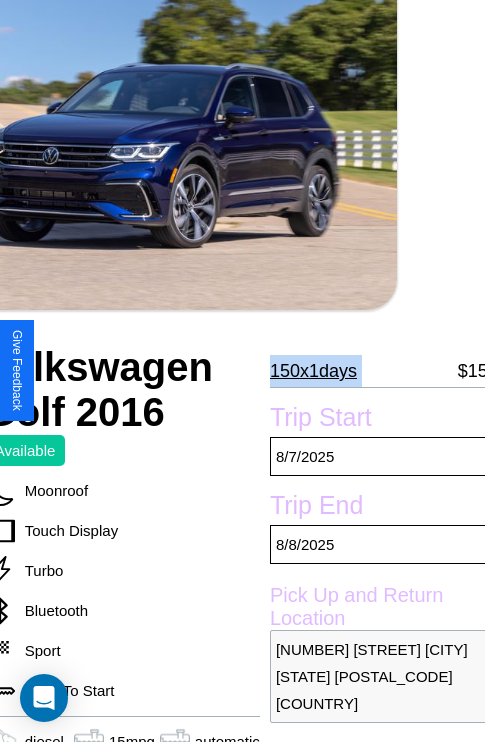 click on "150  x  1  days" at bounding box center [313, 371] 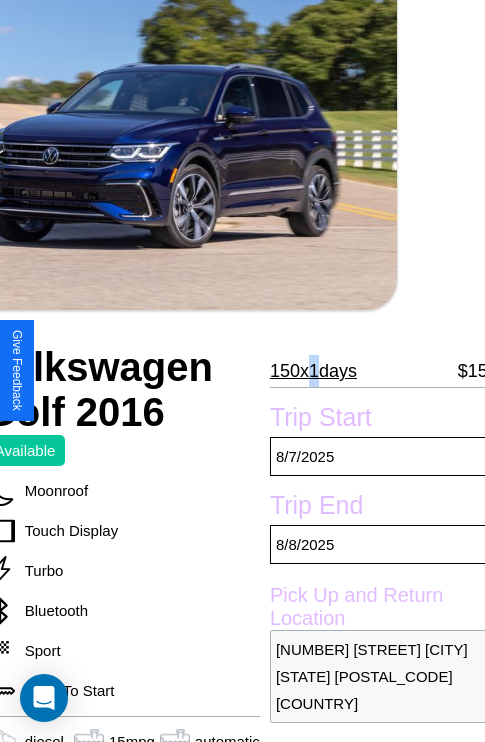 click on "150  x  1  days" at bounding box center (313, 371) 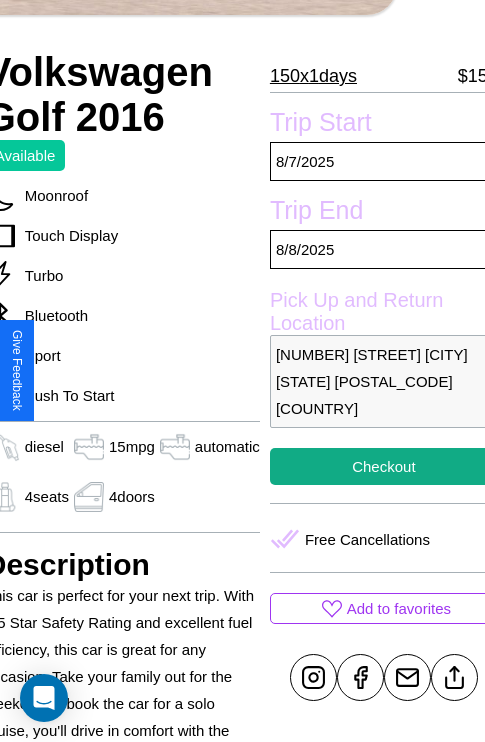 scroll, scrollTop: 525, scrollLeft: 88, axis: both 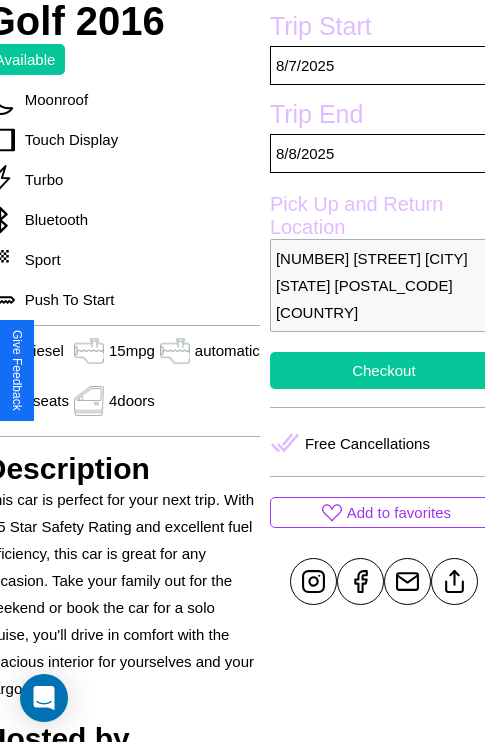 click on "Checkout" at bounding box center (384, 370) 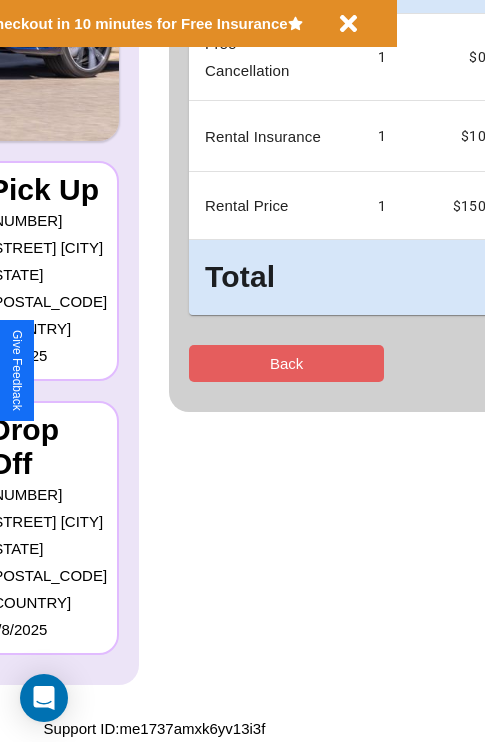 scroll, scrollTop: 0, scrollLeft: 0, axis: both 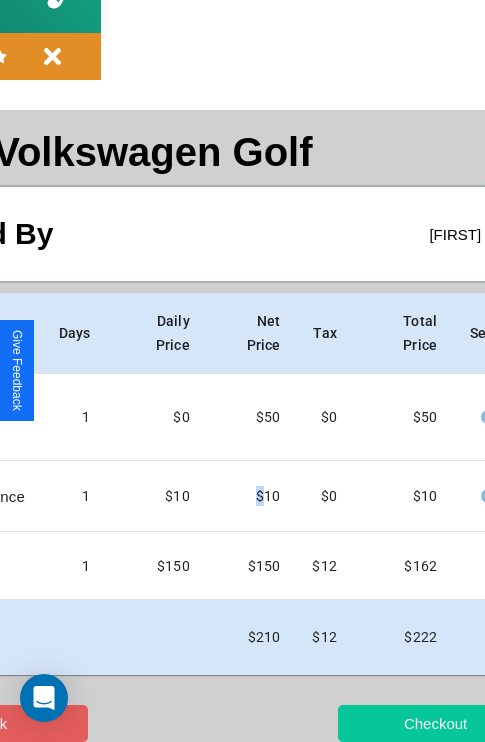 click on "Checkout" at bounding box center (435, 723) 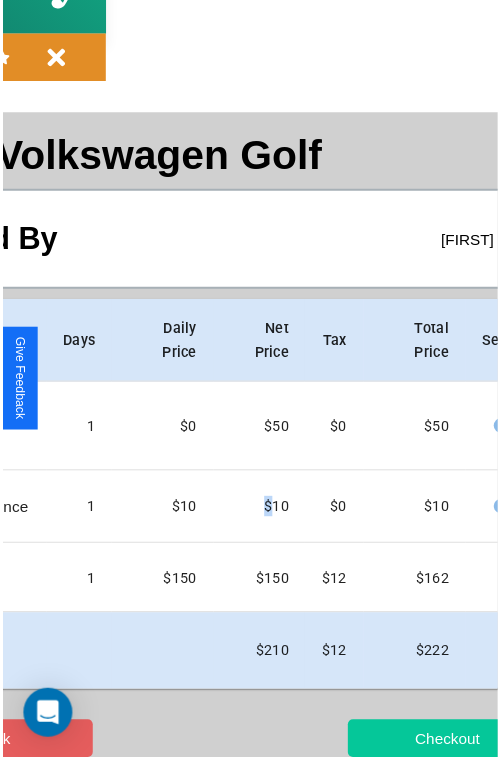 scroll, scrollTop: 0, scrollLeft: 0, axis: both 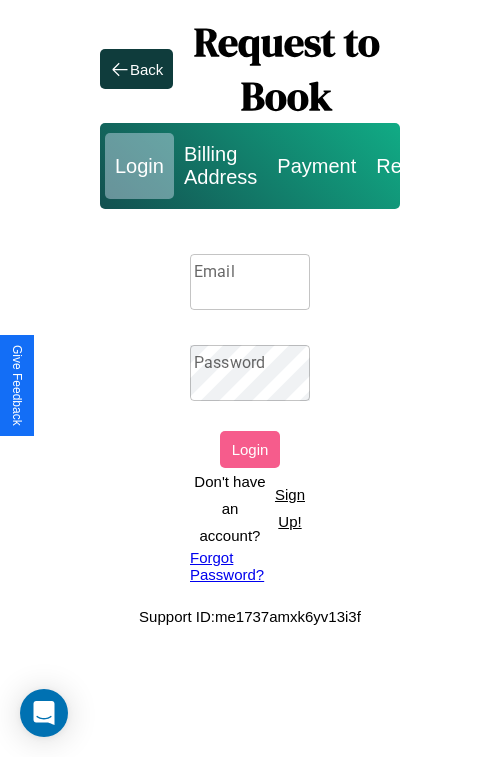 click on "Email" at bounding box center (250, 282) 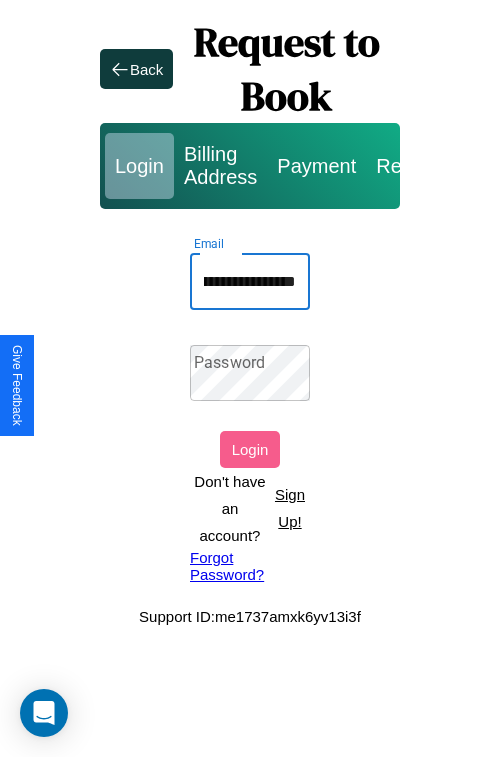 scroll, scrollTop: 0, scrollLeft: 96, axis: horizontal 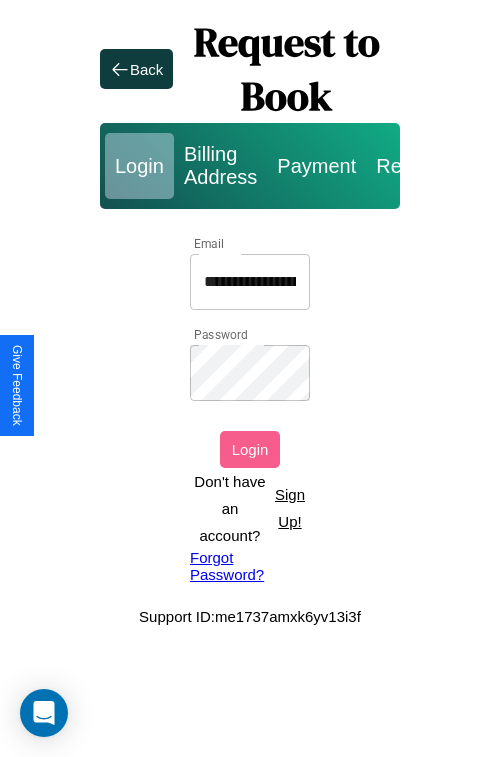 click on "Login" at bounding box center (250, 449) 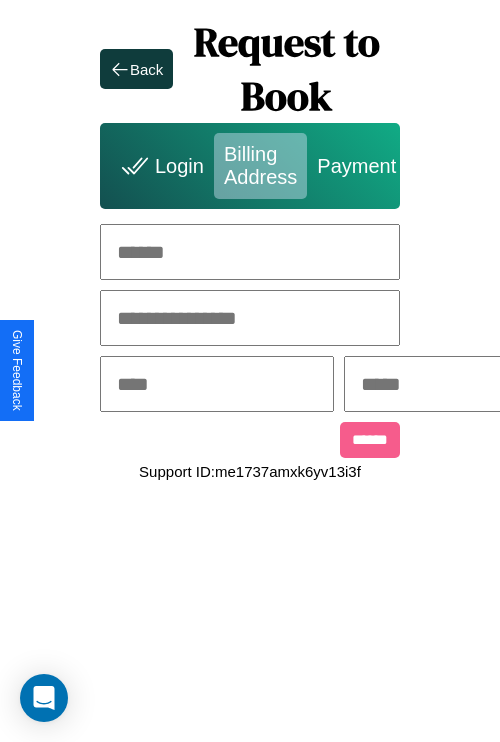 click at bounding box center [250, 252] 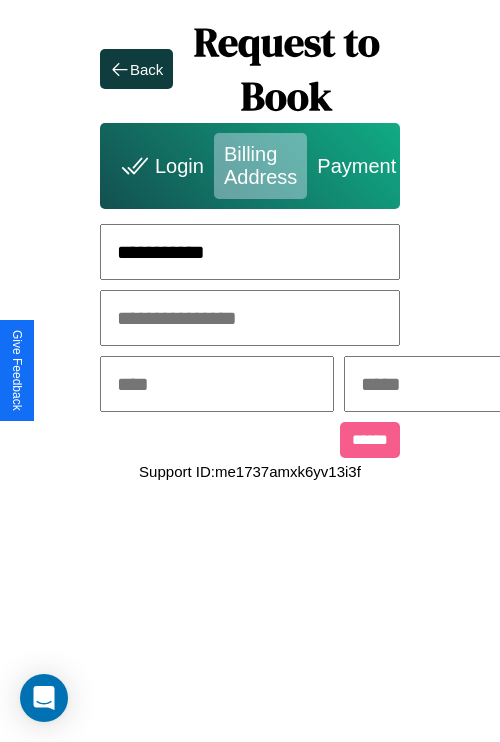 type on "**********" 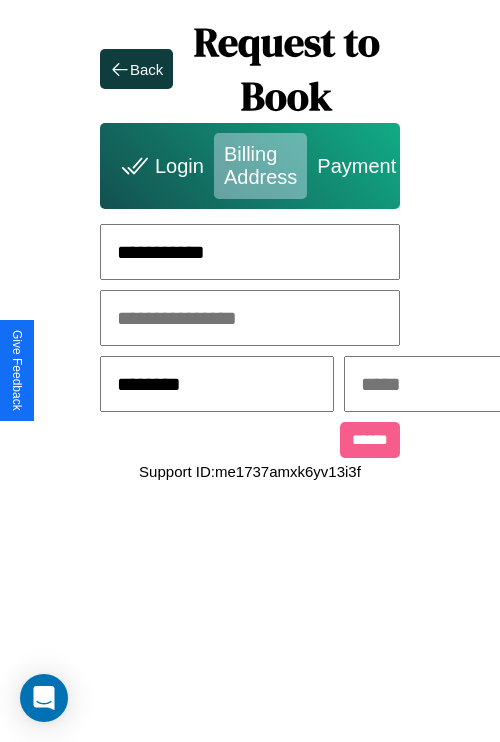type on "********" 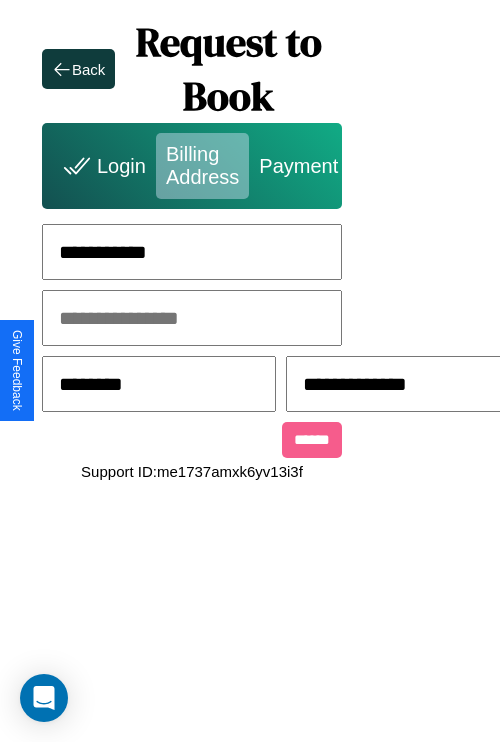 scroll, scrollTop: 0, scrollLeft: 517, axis: horizontal 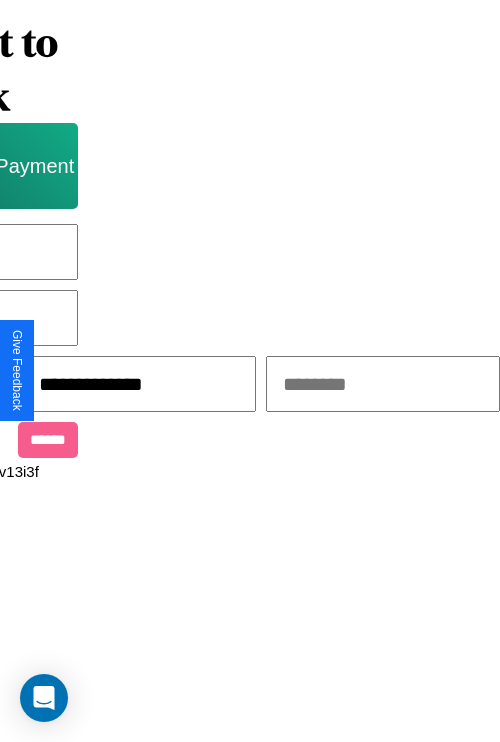 type on "**********" 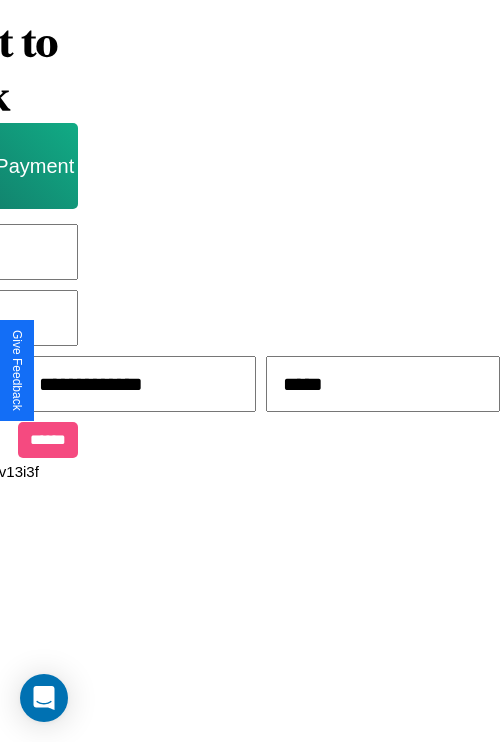 type on "*****" 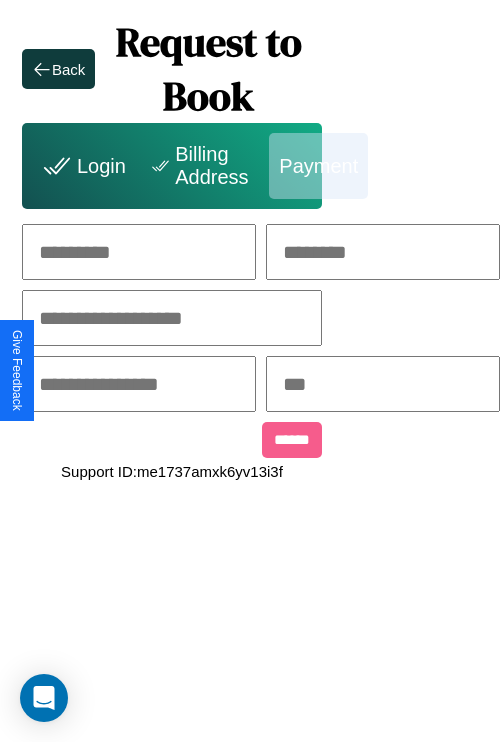 scroll, scrollTop: 0, scrollLeft: 208, axis: horizontal 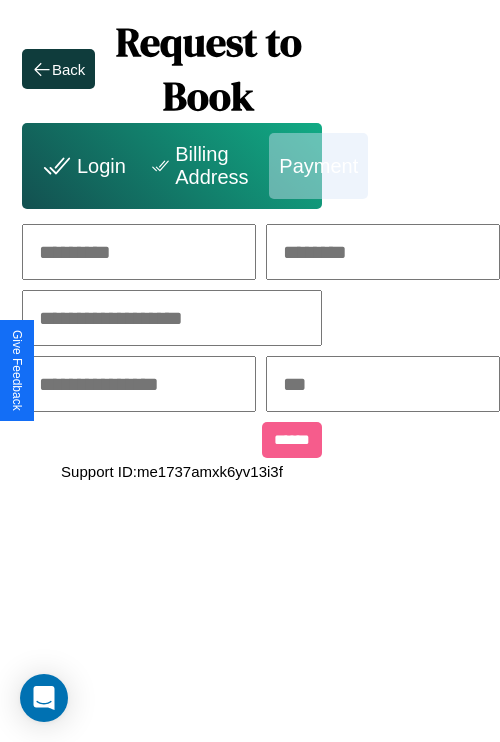 click at bounding box center [139, 252] 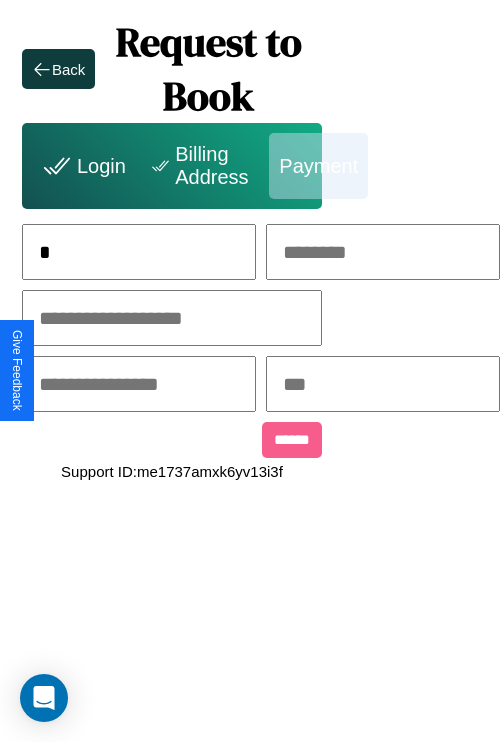 scroll, scrollTop: 0, scrollLeft: 130, axis: horizontal 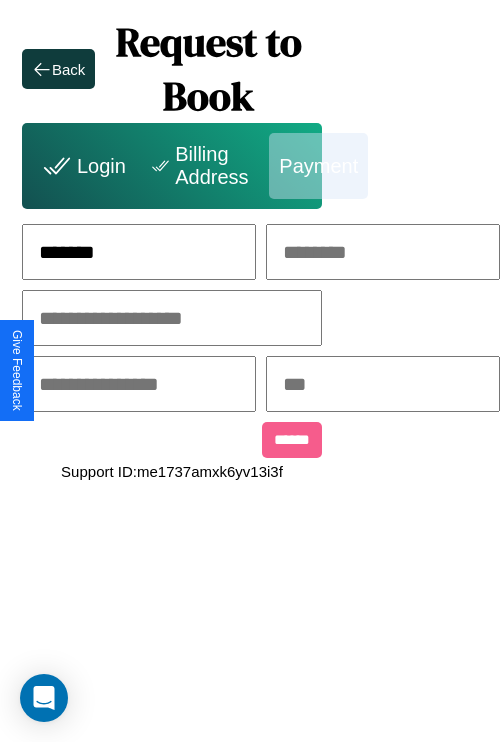 type on "*******" 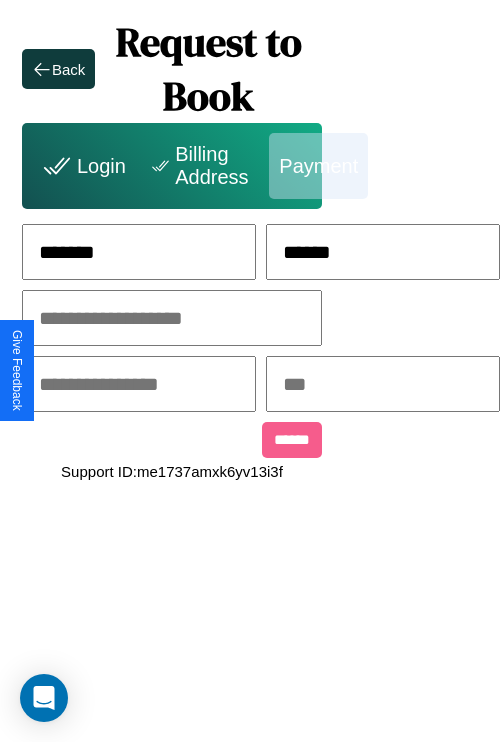 type on "******" 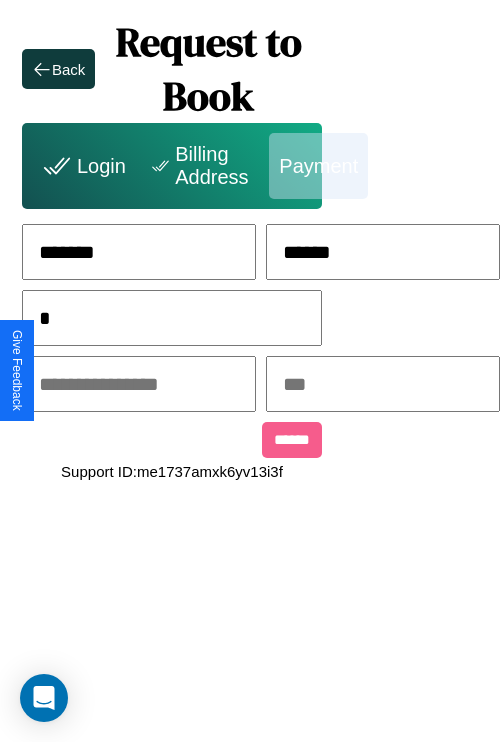 scroll, scrollTop: 0, scrollLeft: 128, axis: horizontal 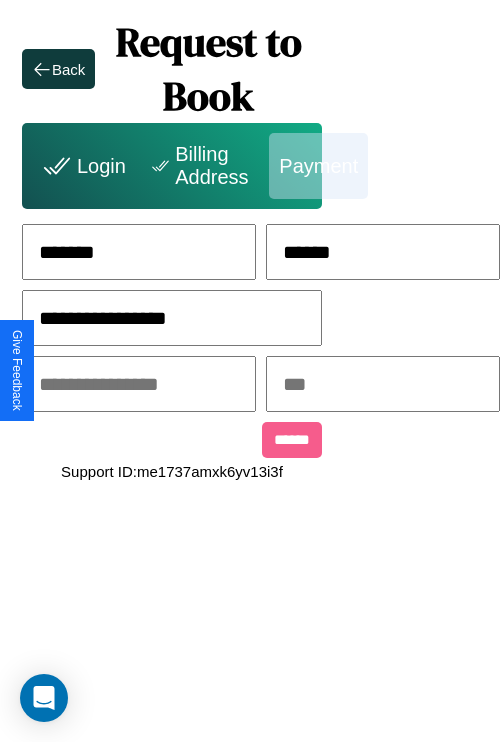 type on "**********" 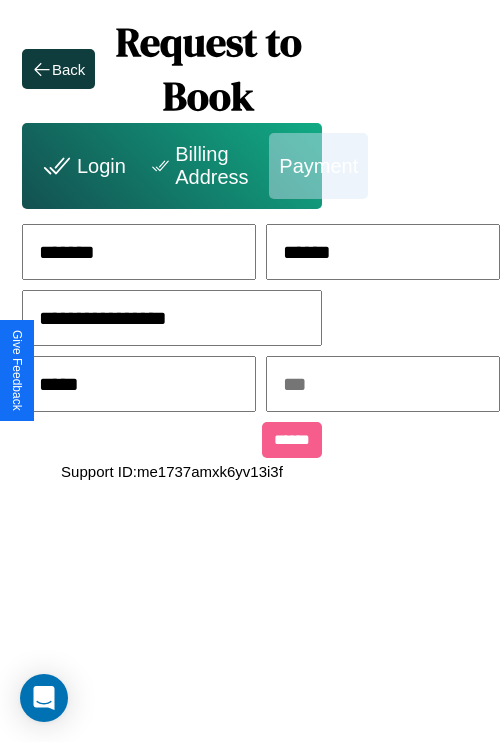 type on "*****" 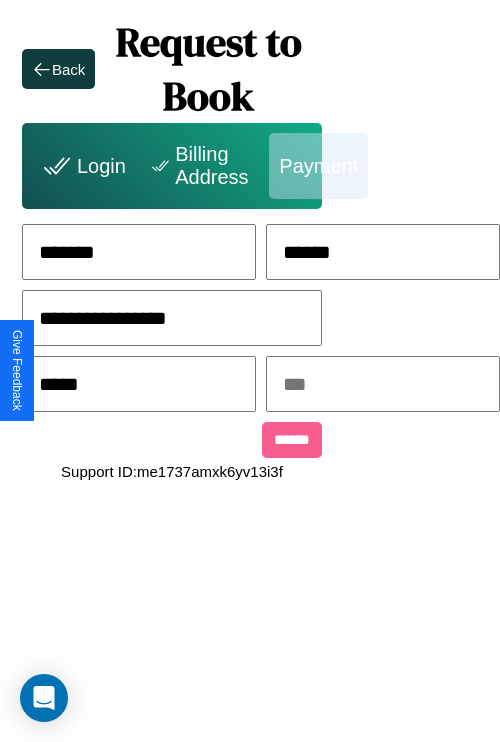 click at bounding box center (383, 384) 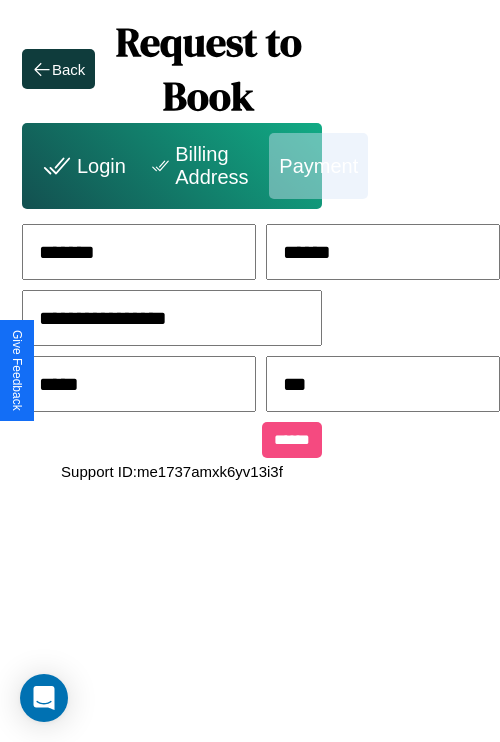 type on "***" 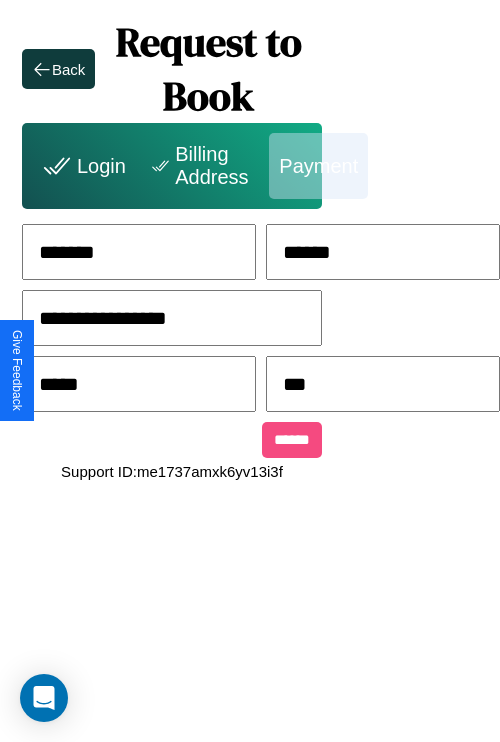 click on "******" at bounding box center (292, 440) 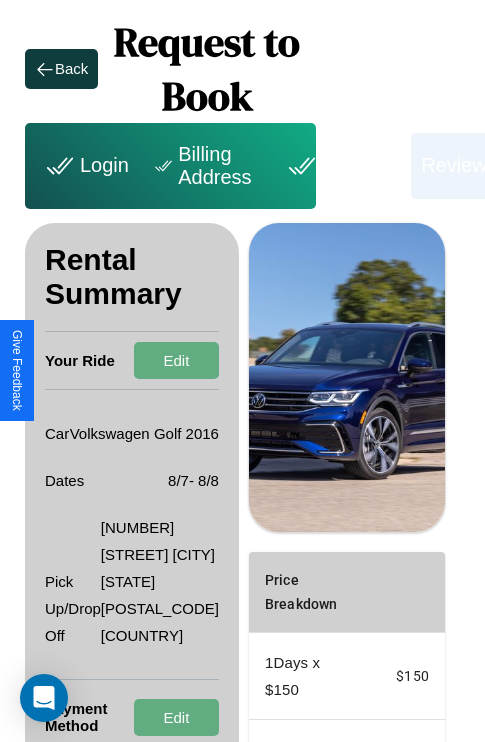 scroll, scrollTop: 382, scrollLeft: 72, axis: both 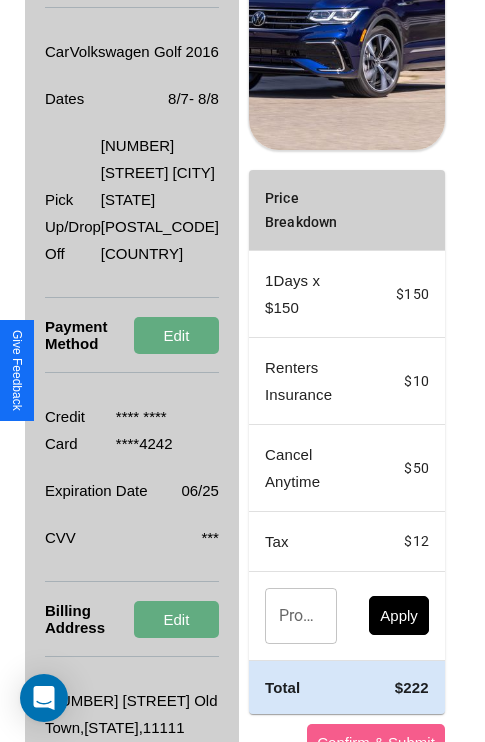 click on "Promo Code" at bounding box center (290, 616) 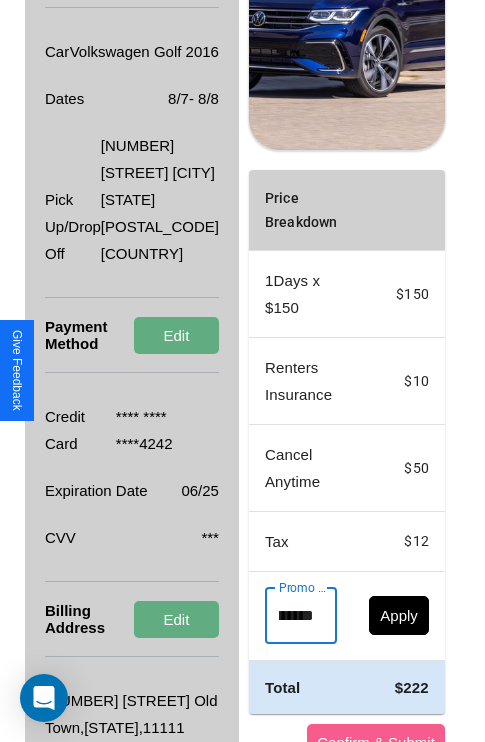 scroll, scrollTop: 0, scrollLeft: 71, axis: horizontal 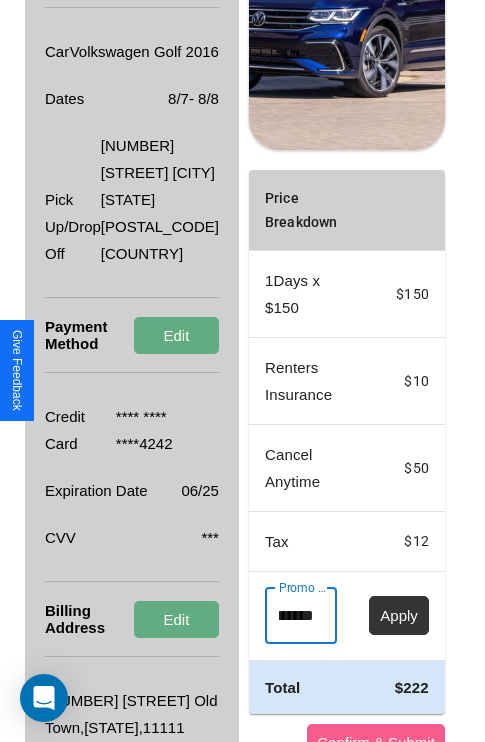 type on "**********" 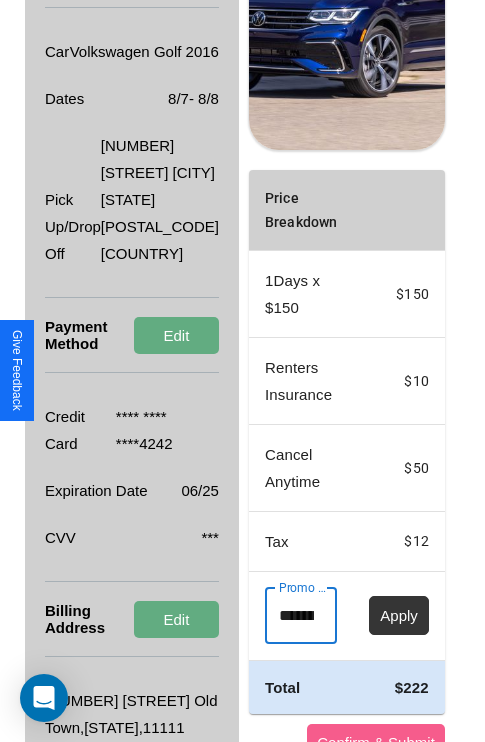 click on "Apply" at bounding box center [399, 615] 